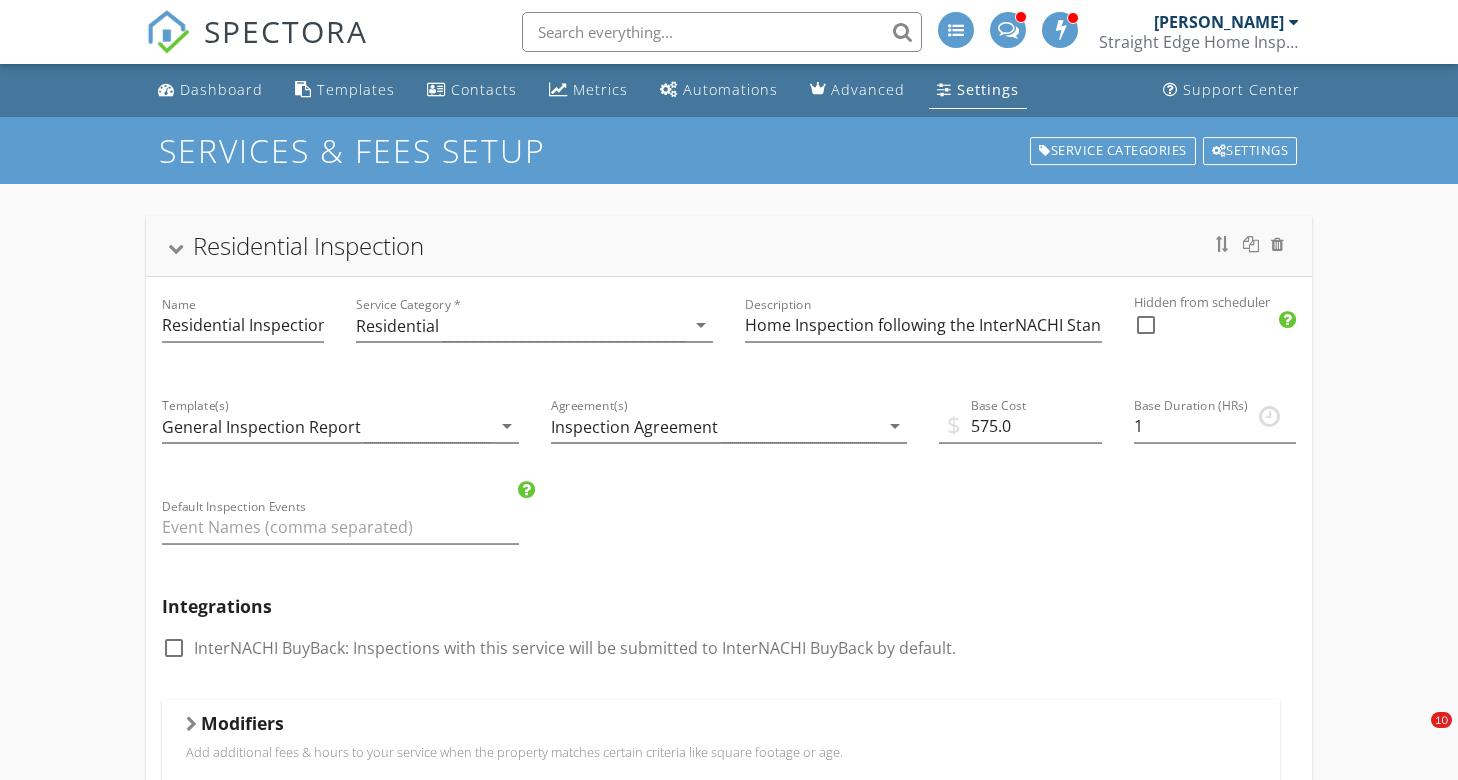 scroll, scrollTop: 0, scrollLeft: 0, axis: both 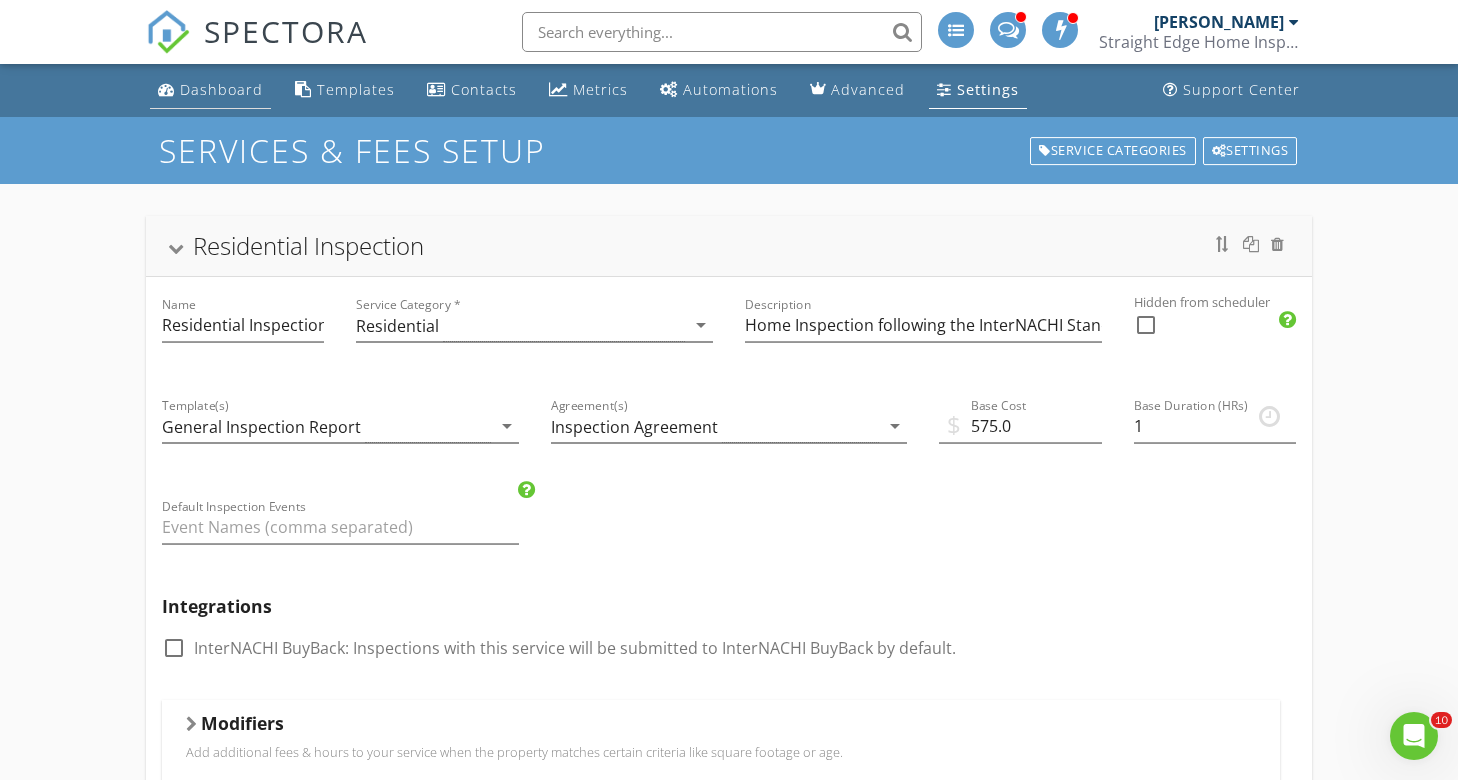 click on "Dashboard" at bounding box center [221, 89] 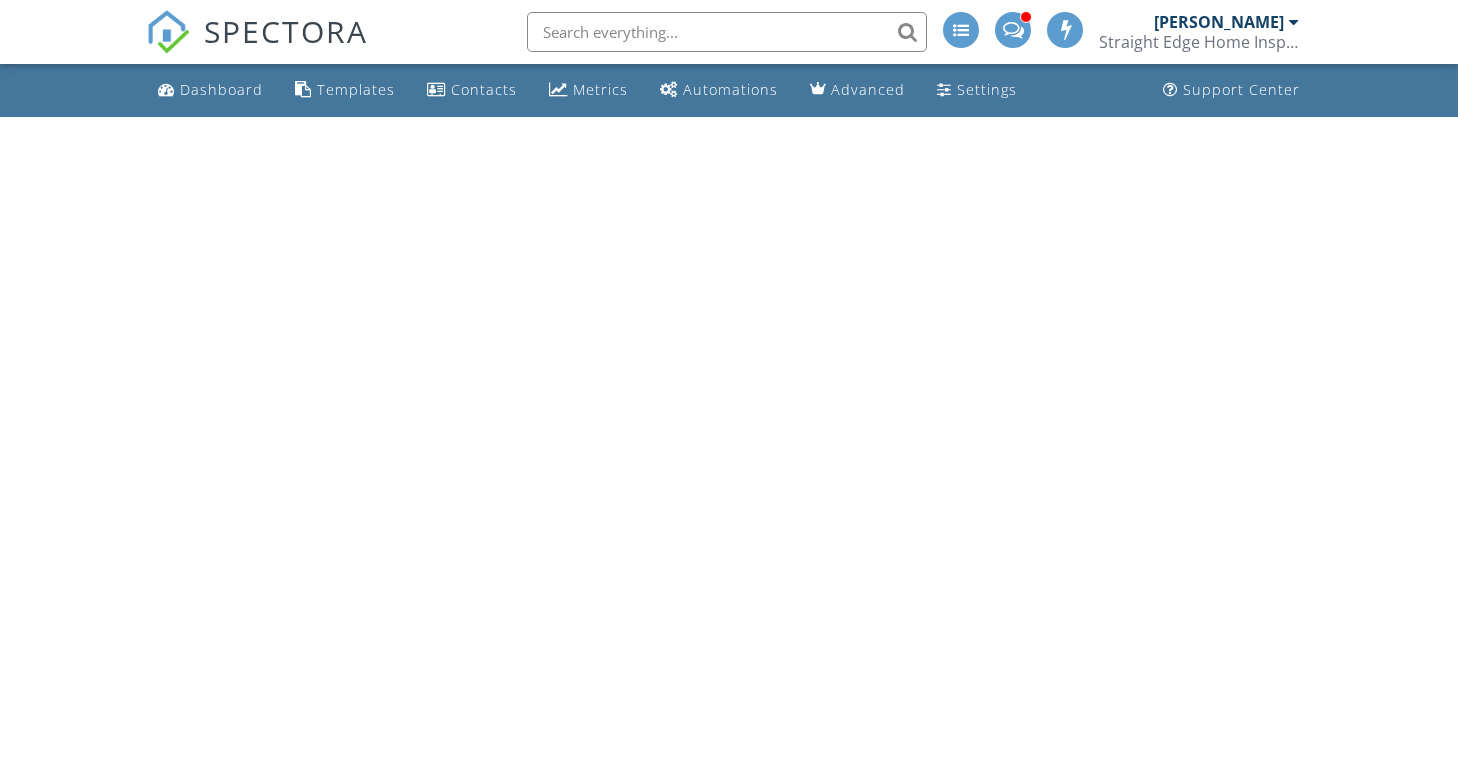 scroll, scrollTop: 0, scrollLeft: 0, axis: both 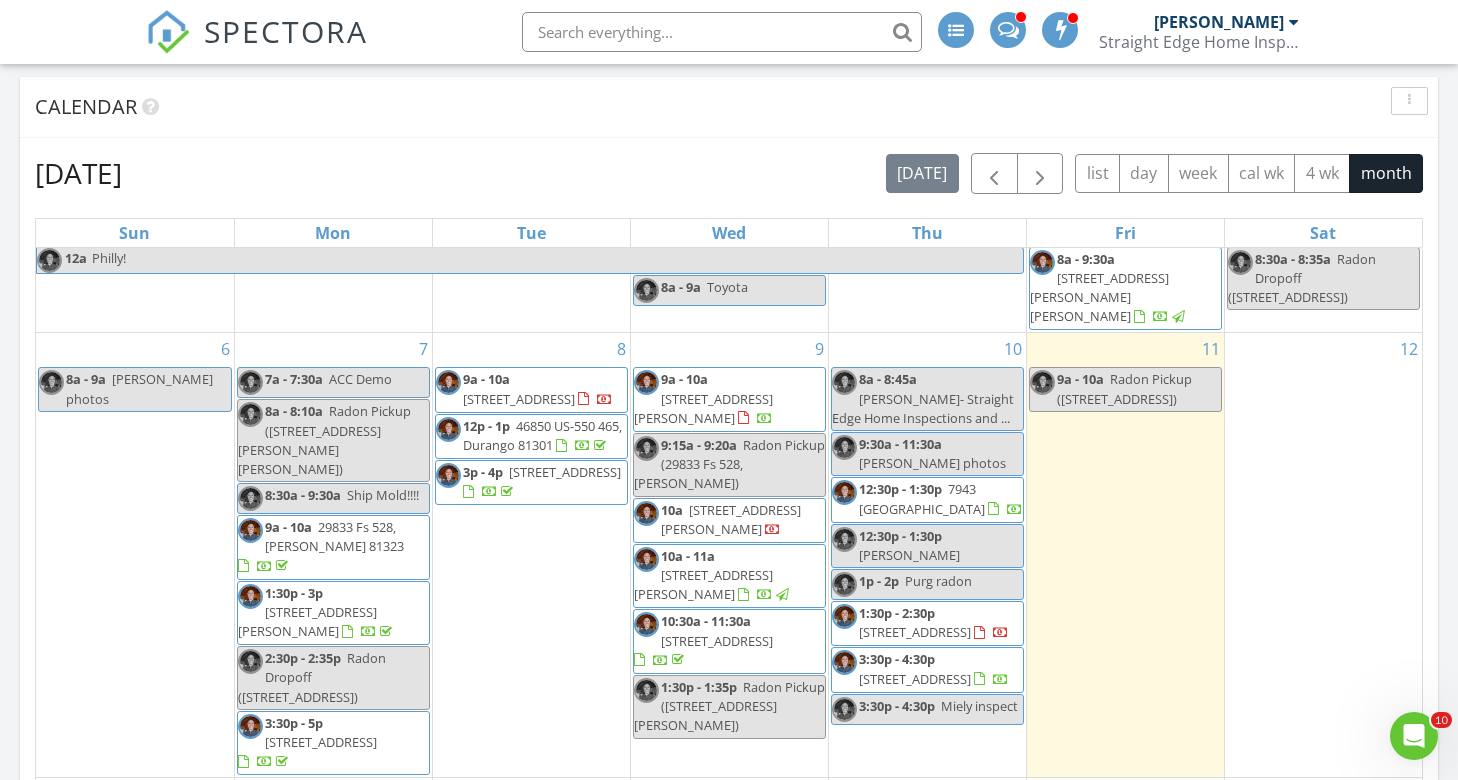 click on "12:30p - 1:30p" at bounding box center [900, 489] 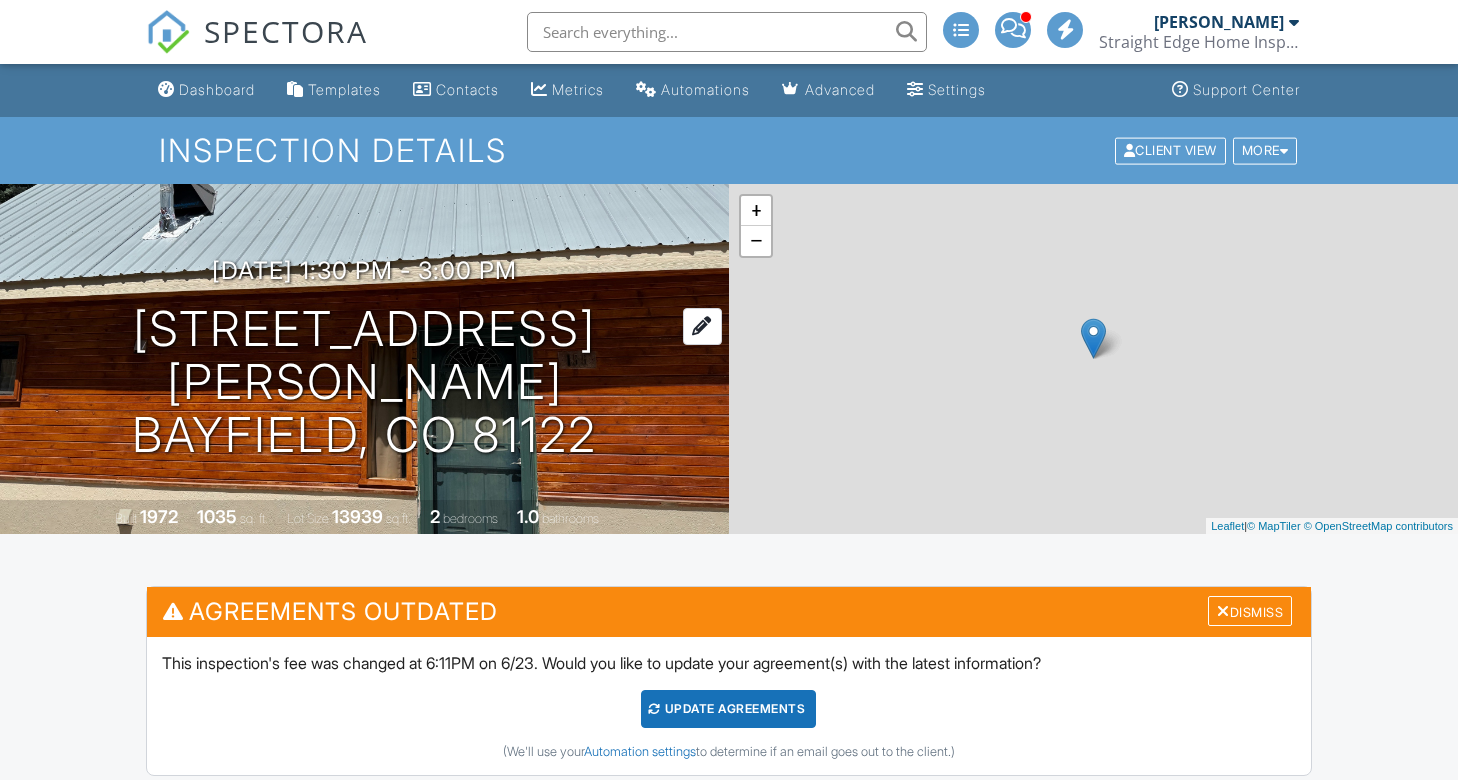 scroll, scrollTop: 0, scrollLeft: 0, axis: both 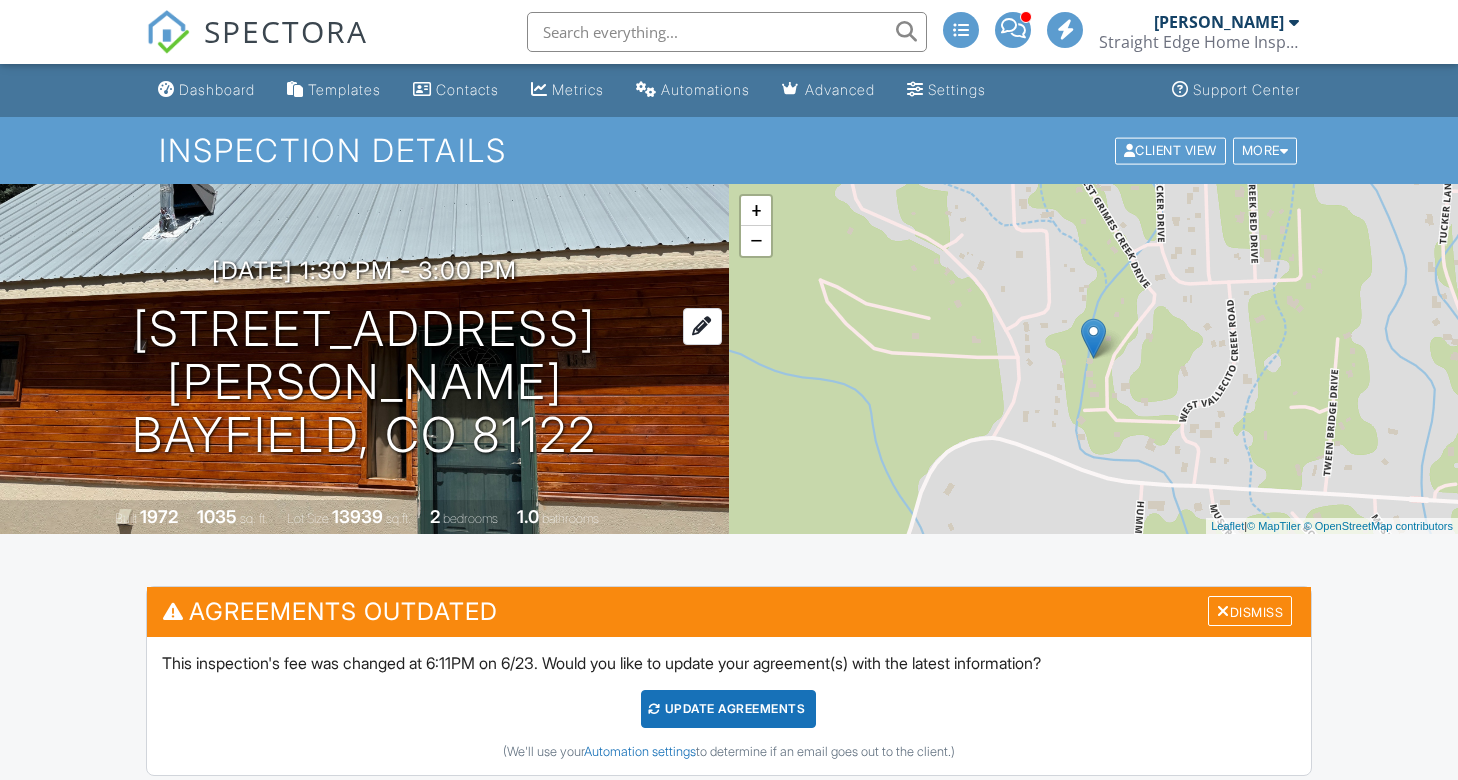 click on "[STREET_ADDRESS][PERSON_NAME]
[GEOGRAPHIC_DATA], CO 81122" at bounding box center [364, 382] 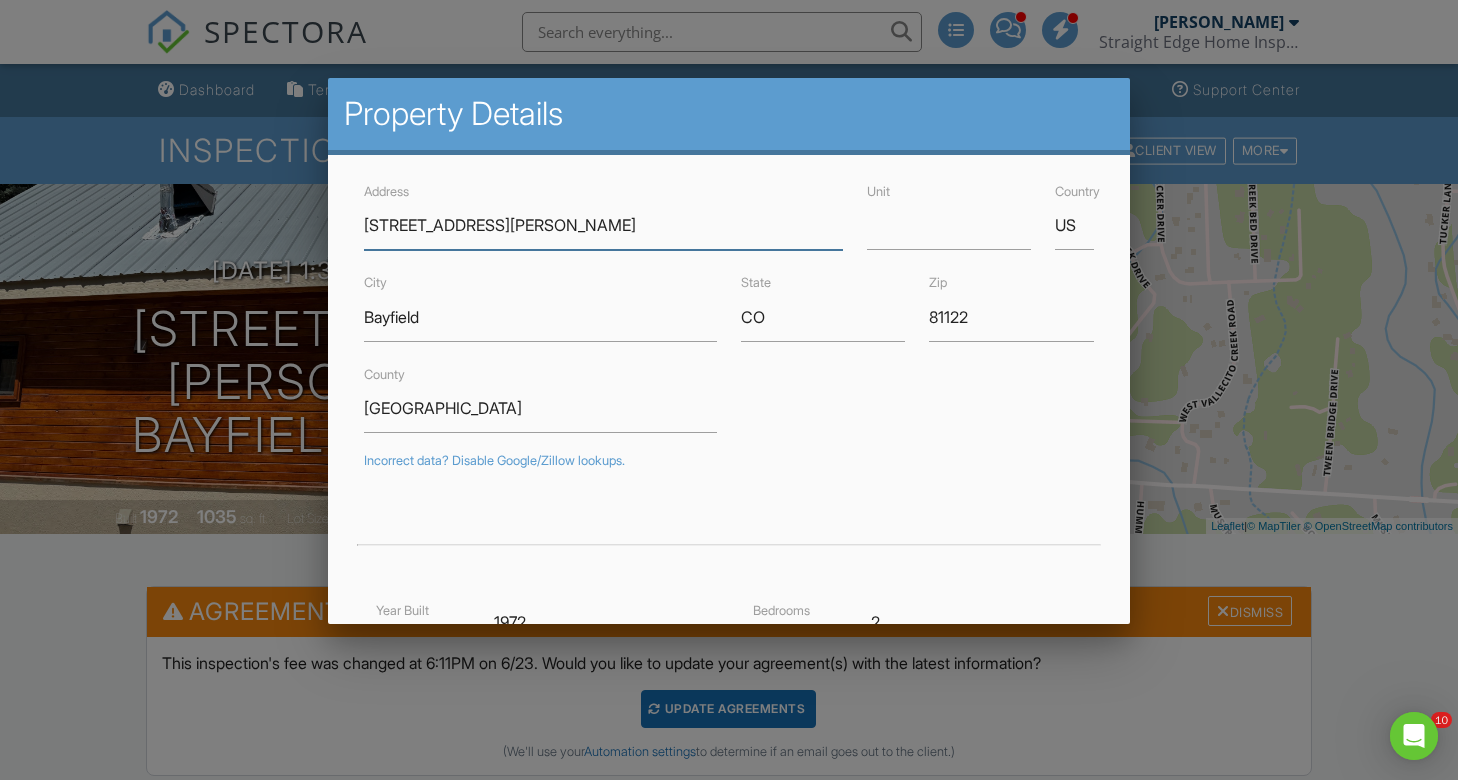 scroll, scrollTop: 0, scrollLeft: 0, axis: both 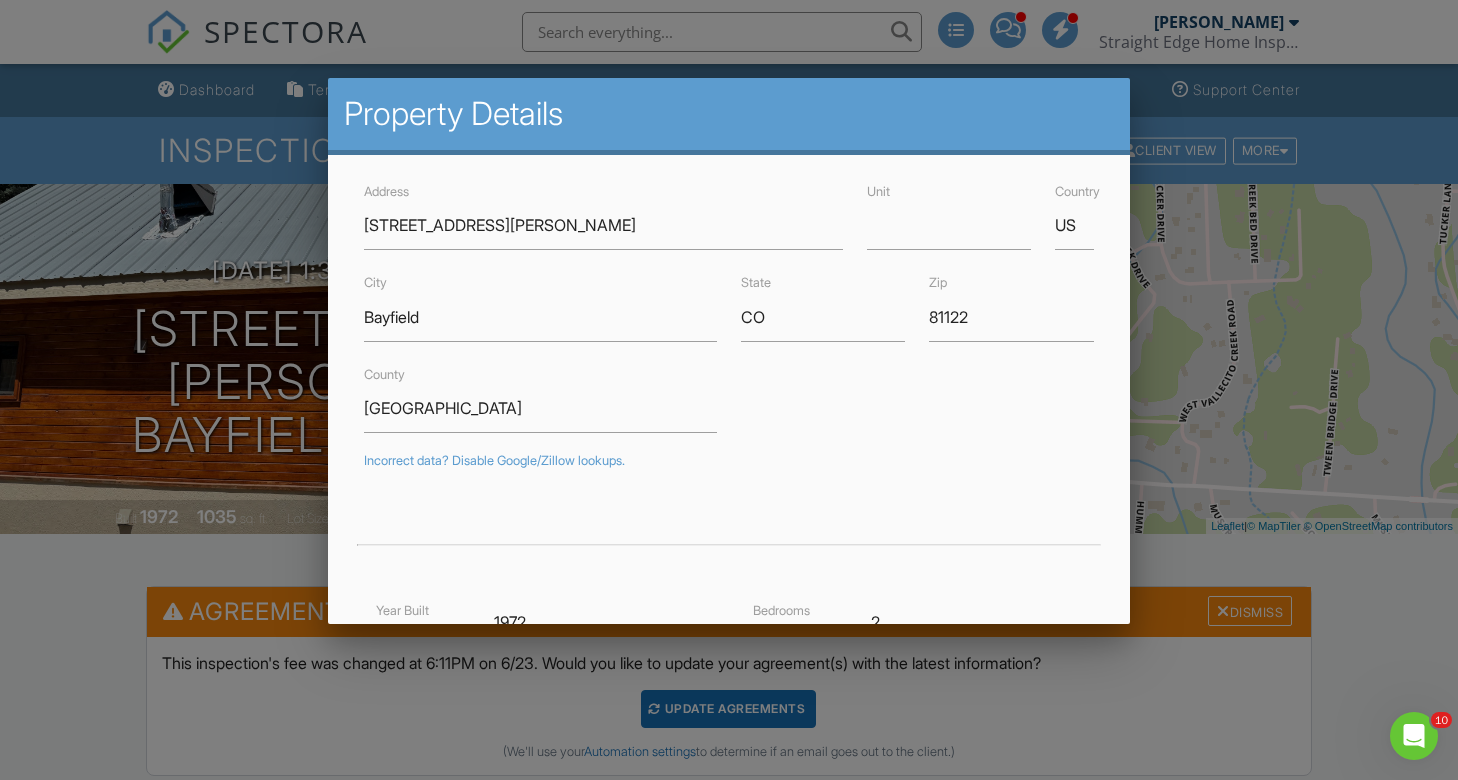 click at bounding box center [729, 387] 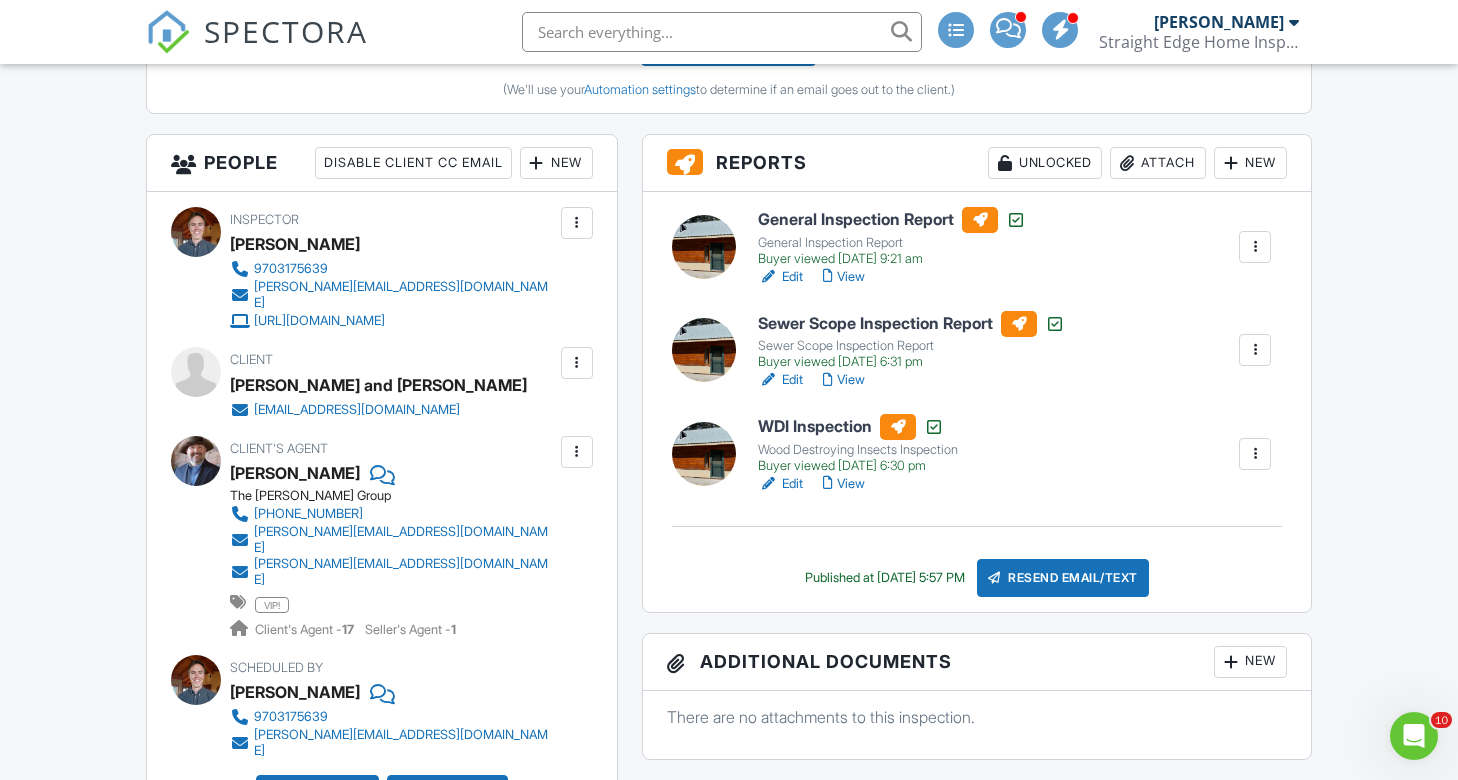 scroll, scrollTop: 663, scrollLeft: 0, axis: vertical 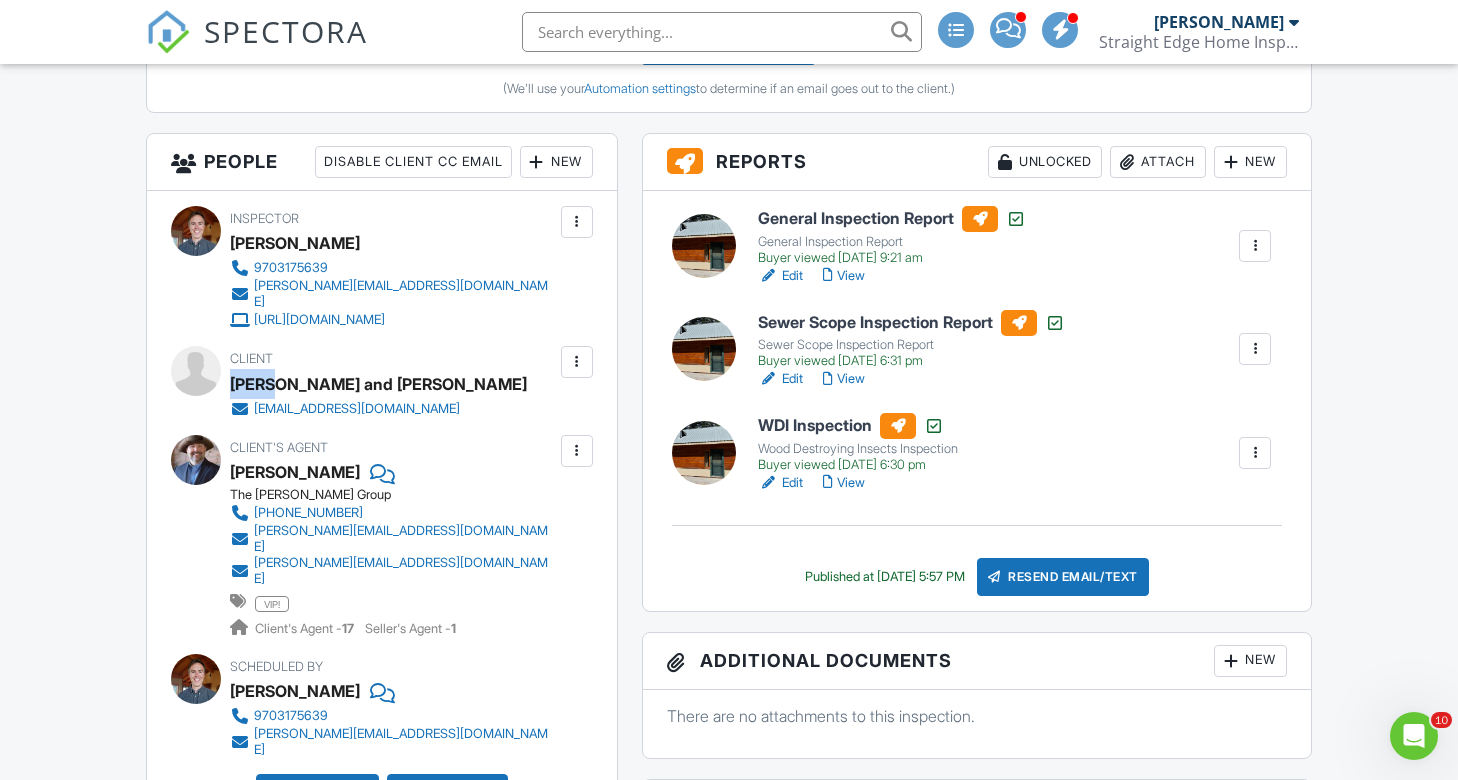 drag, startPoint x: 233, startPoint y: 369, endPoint x: 271, endPoint y: 372, distance: 38.118237 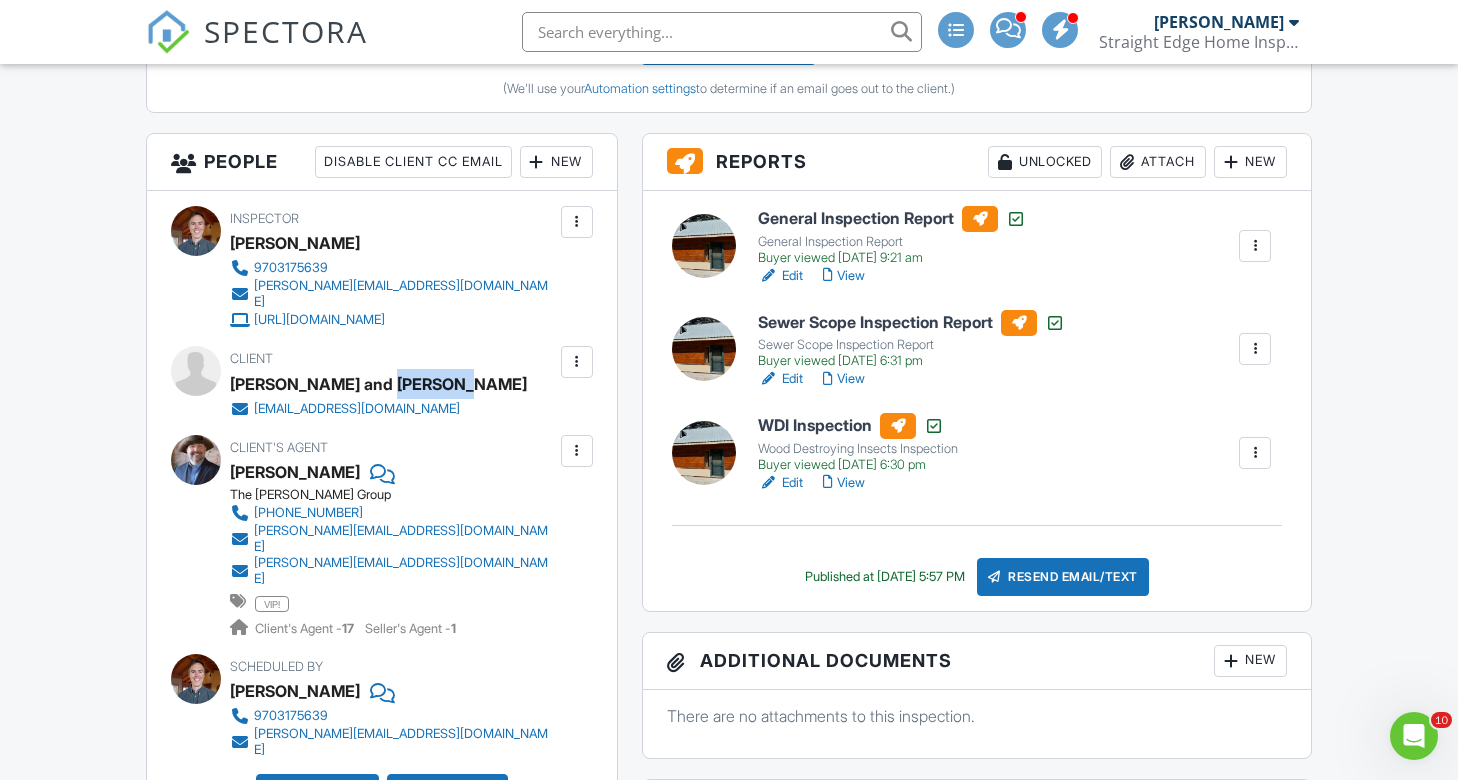 drag, startPoint x: 365, startPoint y: 375, endPoint x: 439, endPoint y: 375, distance: 74 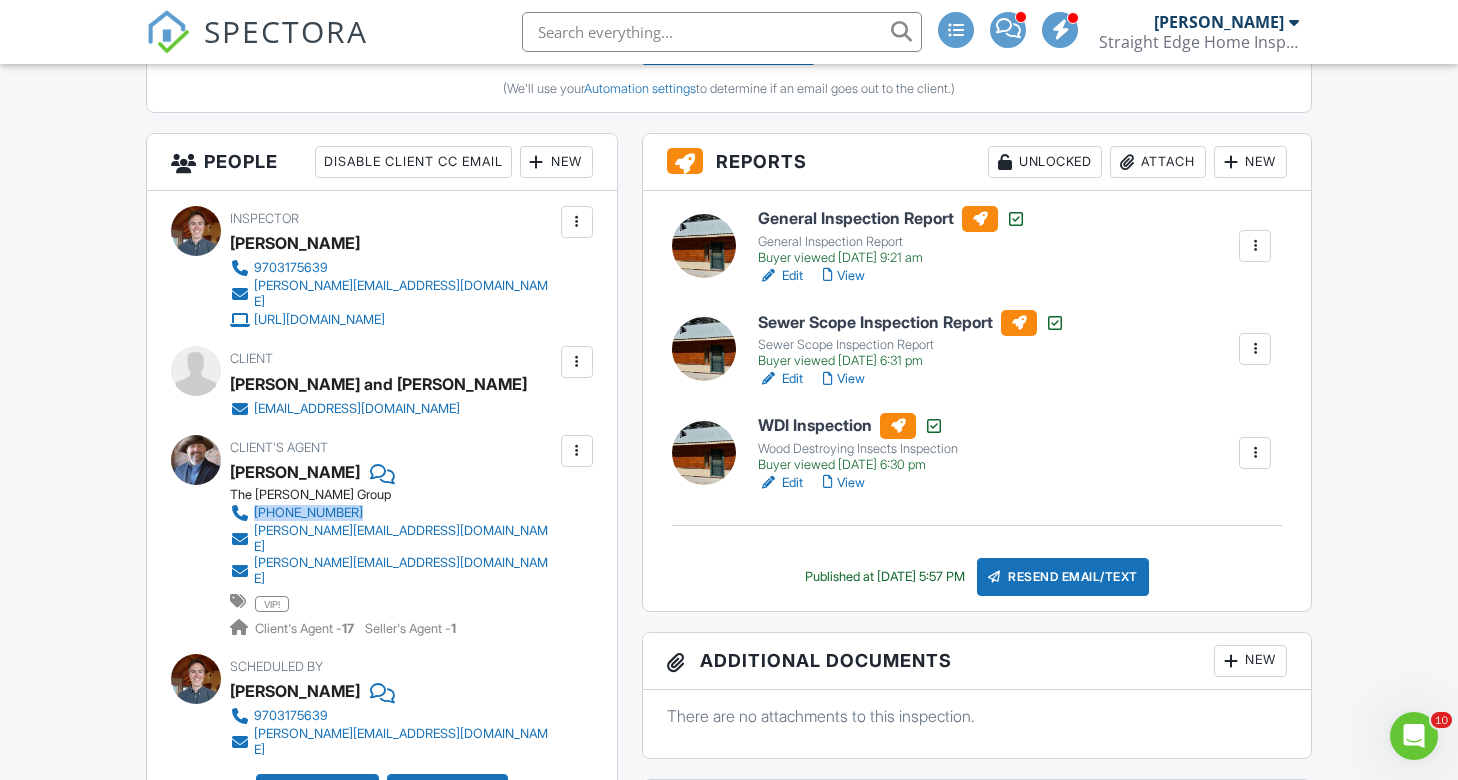 copy on "970-946-3935" 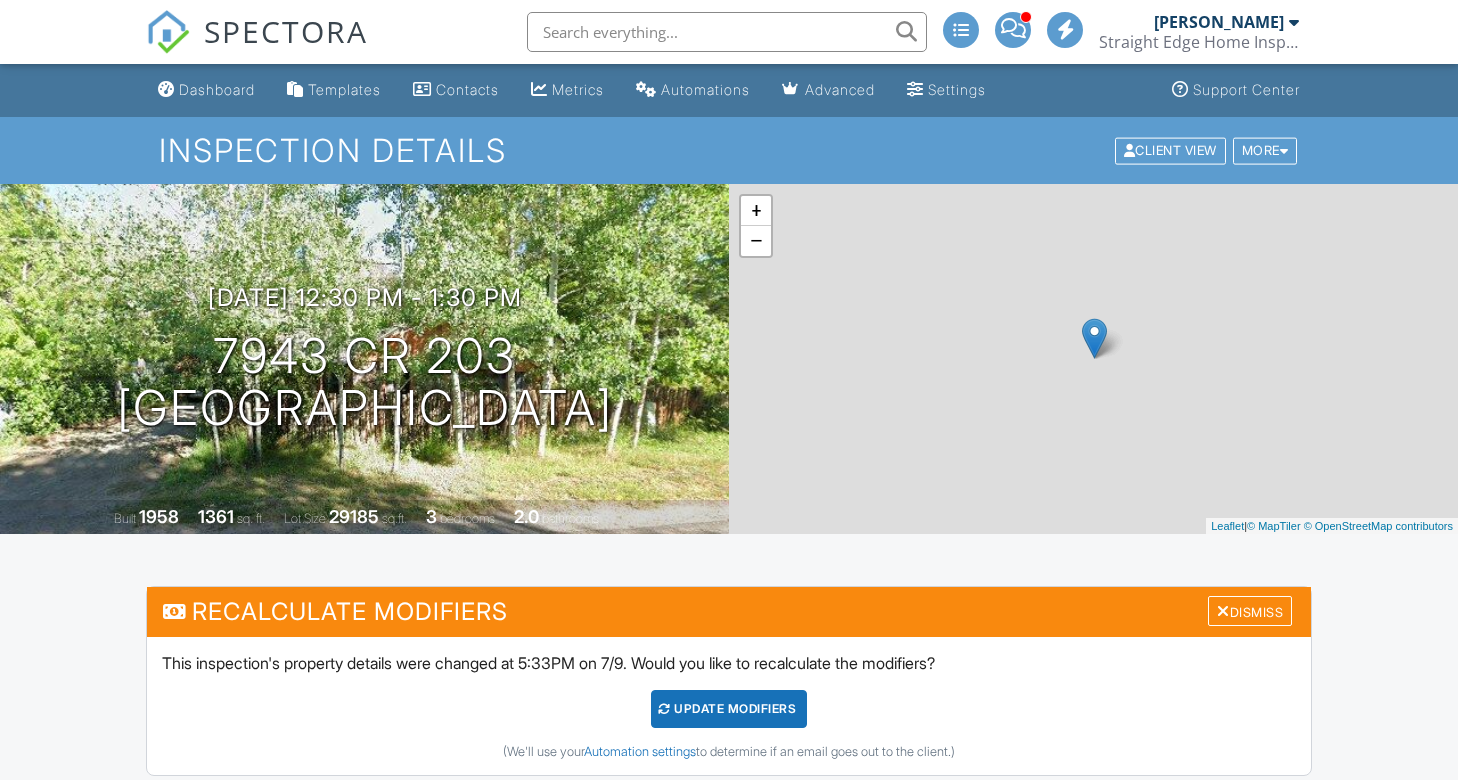 scroll, scrollTop: 0, scrollLeft: 0, axis: both 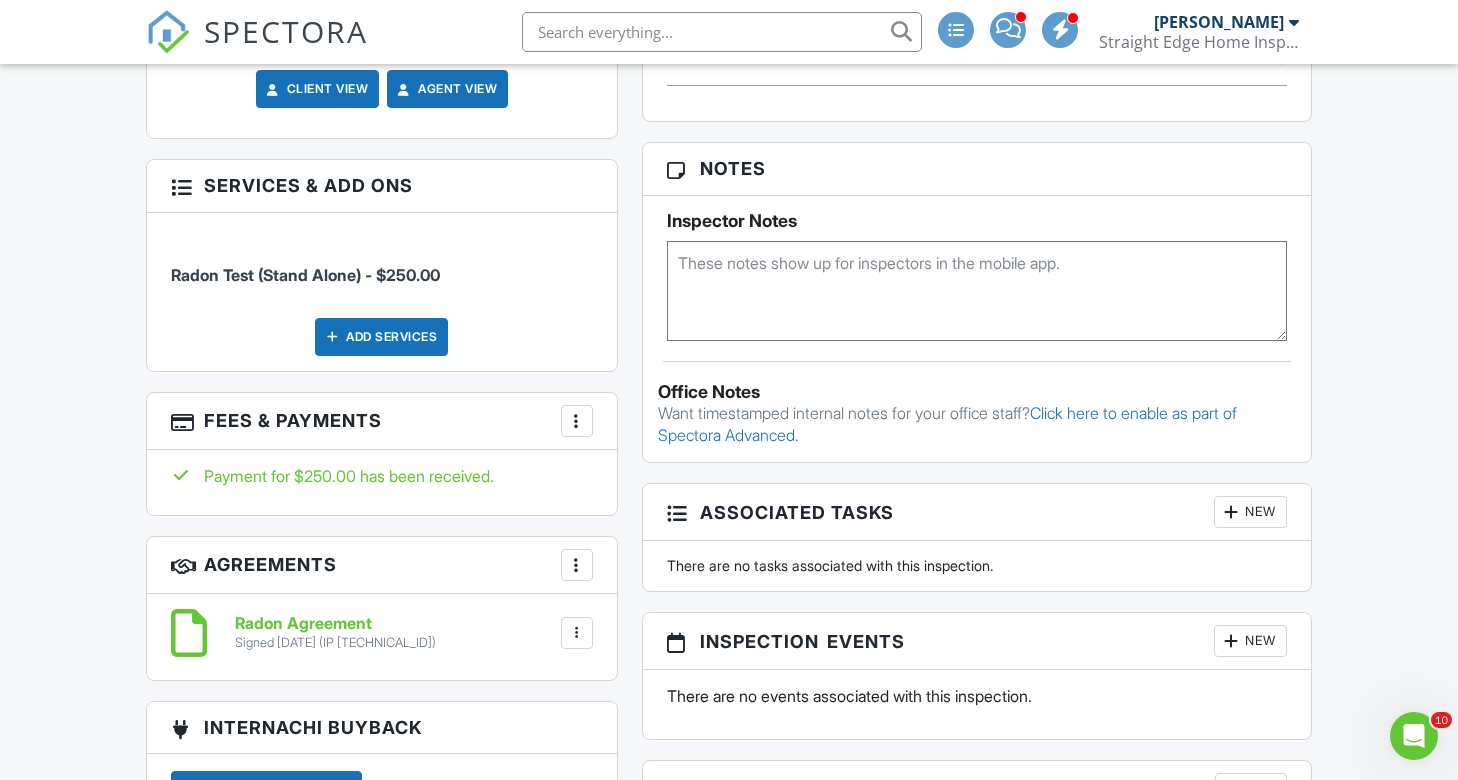 click on "Add Services" at bounding box center (381, 337) 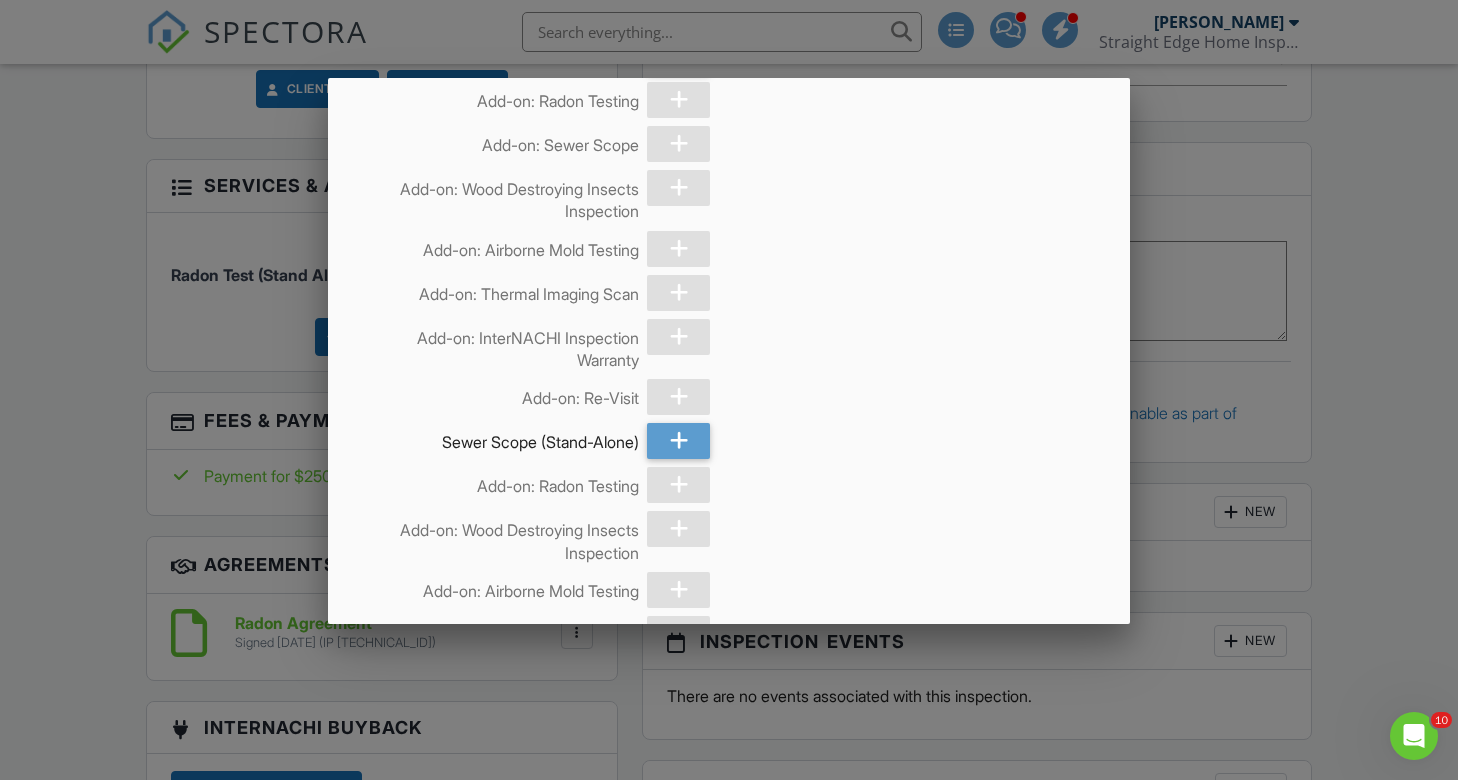 scroll, scrollTop: 368, scrollLeft: 0, axis: vertical 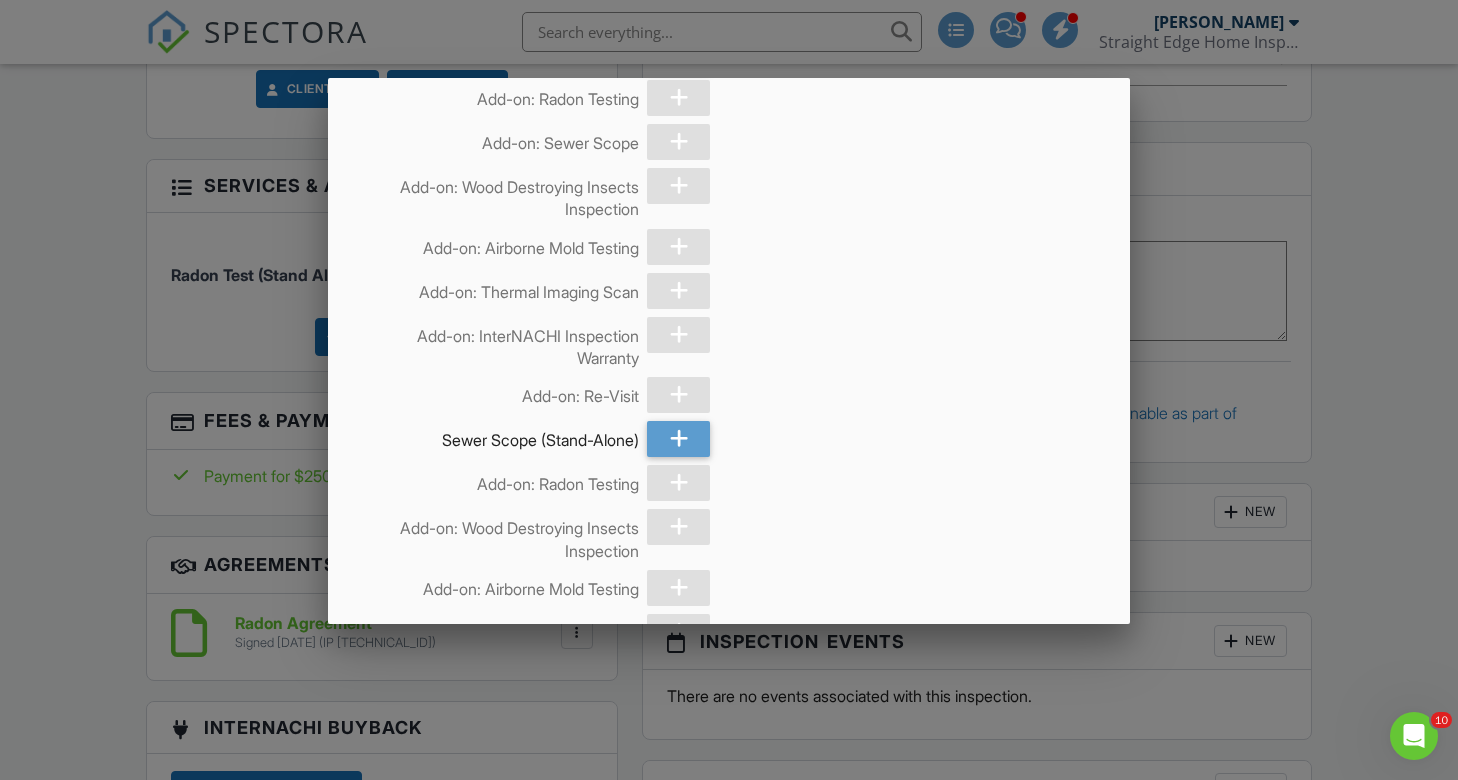 drag, startPoint x: 694, startPoint y: 449, endPoint x: 715, endPoint y: 441, distance: 22.472204 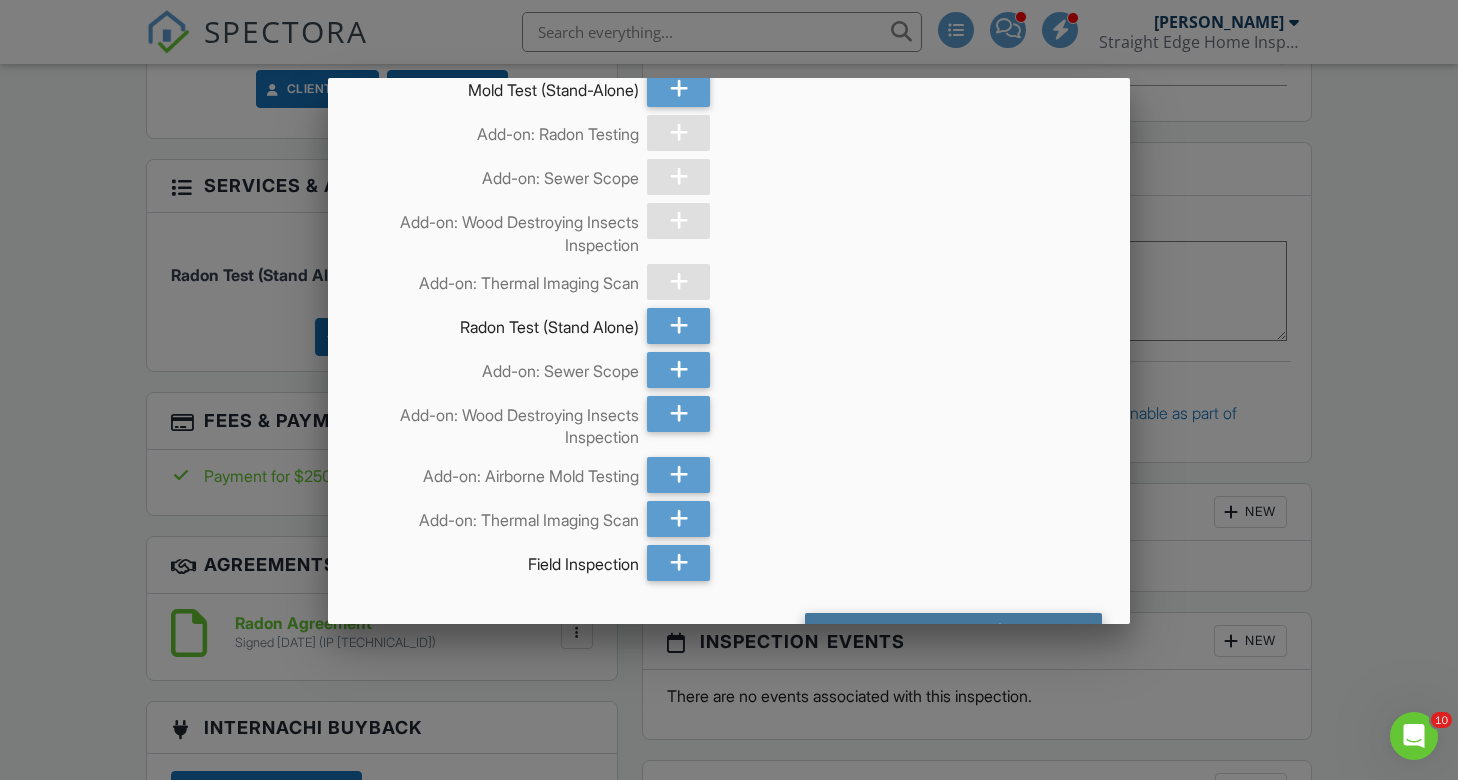 scroll, scrollTop: 1107, scrollLeft: 0, axis: vertical 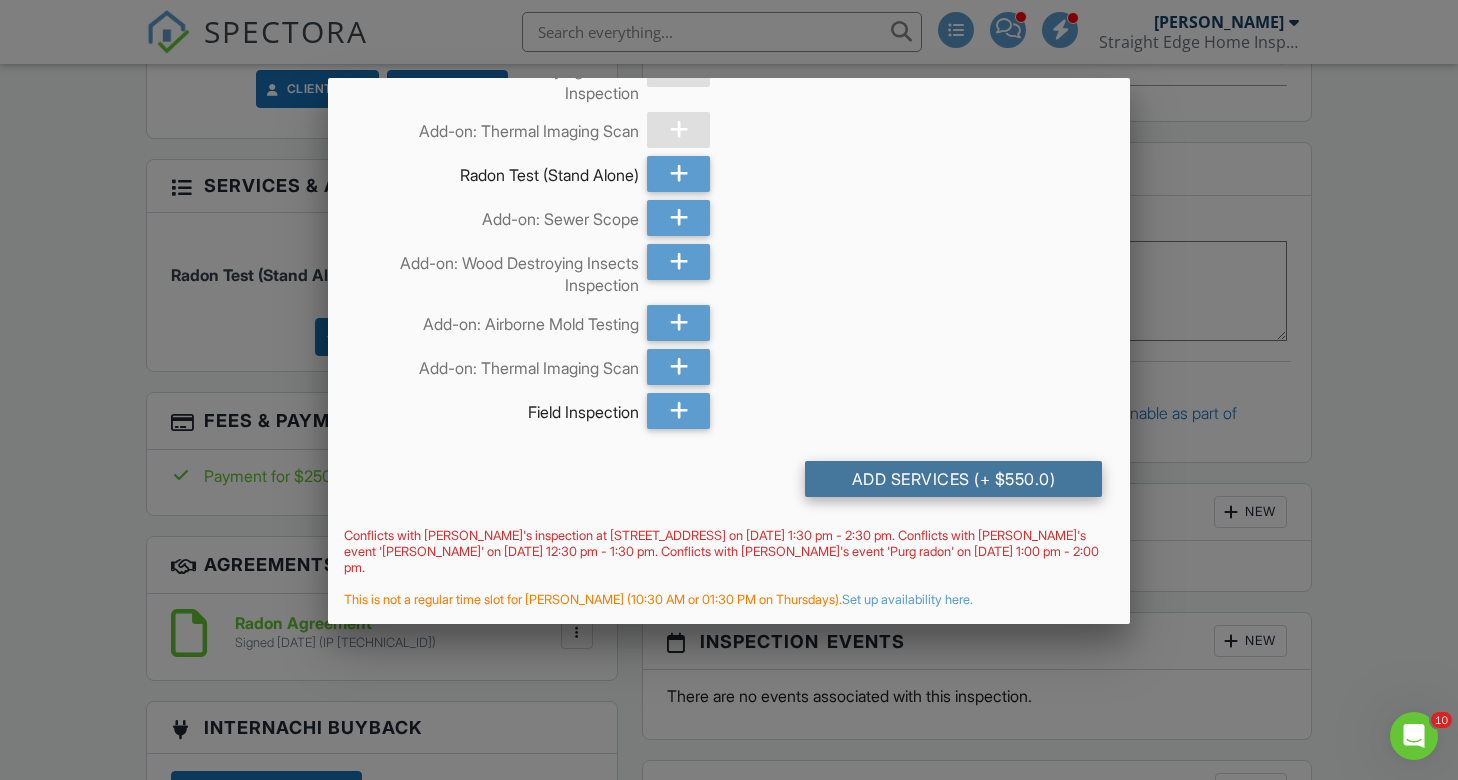 click on "Add Services
(+ $550.0)" at bounding box center [953, 479] 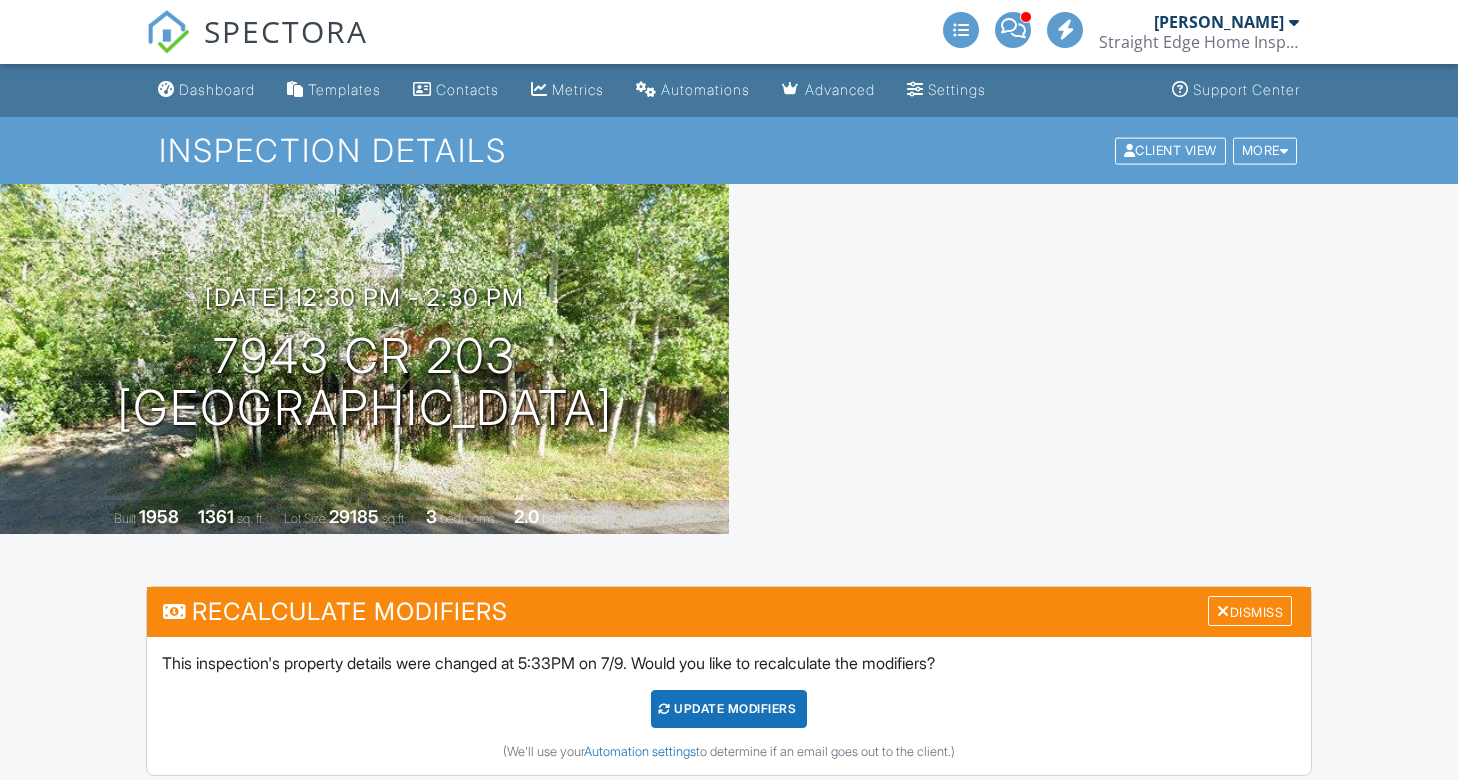 scroll, scrollTop: 0, scrollLeft: 0, axis: both 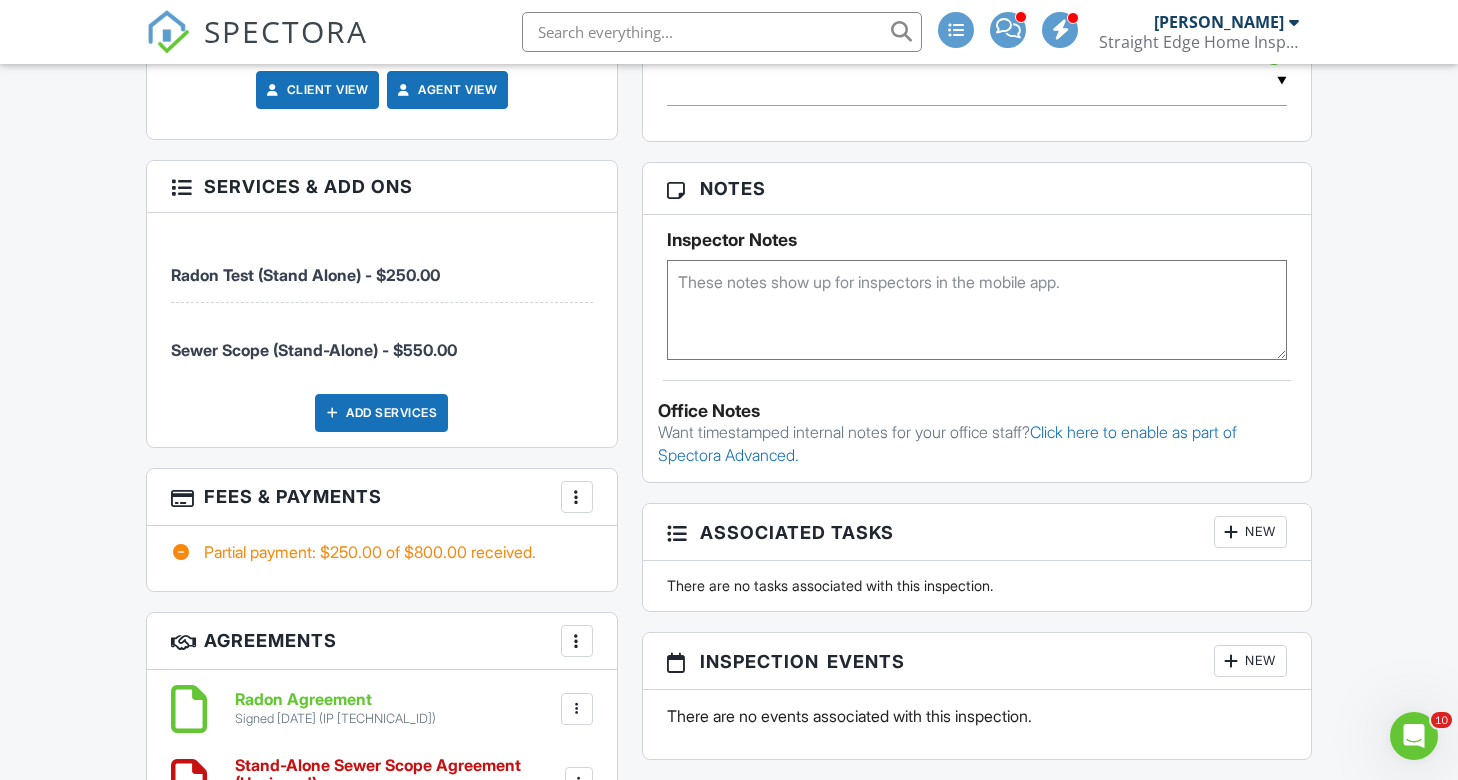 click at bounding box center [577, 497] 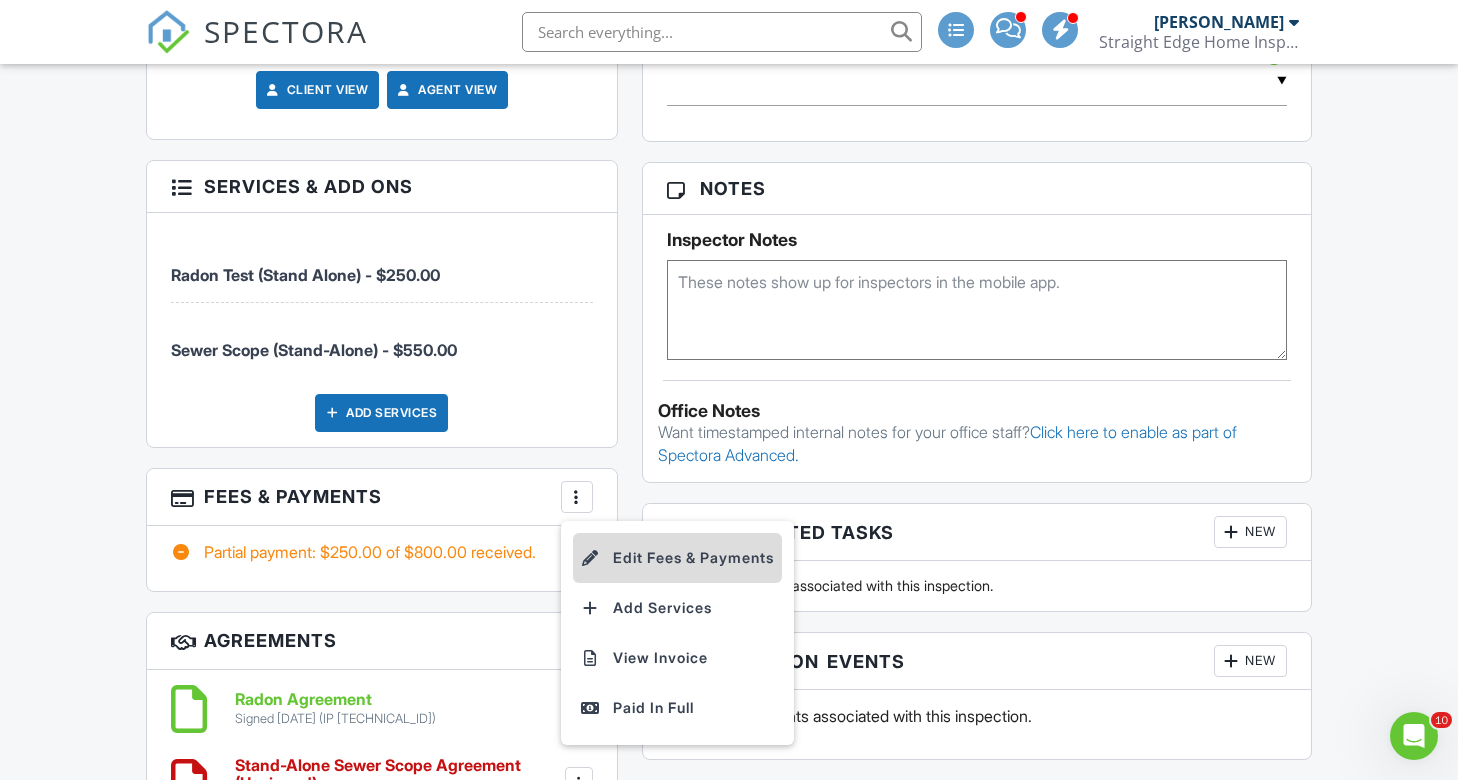 click on "Edit Fees & Payments" at bounding box center [677, 558] 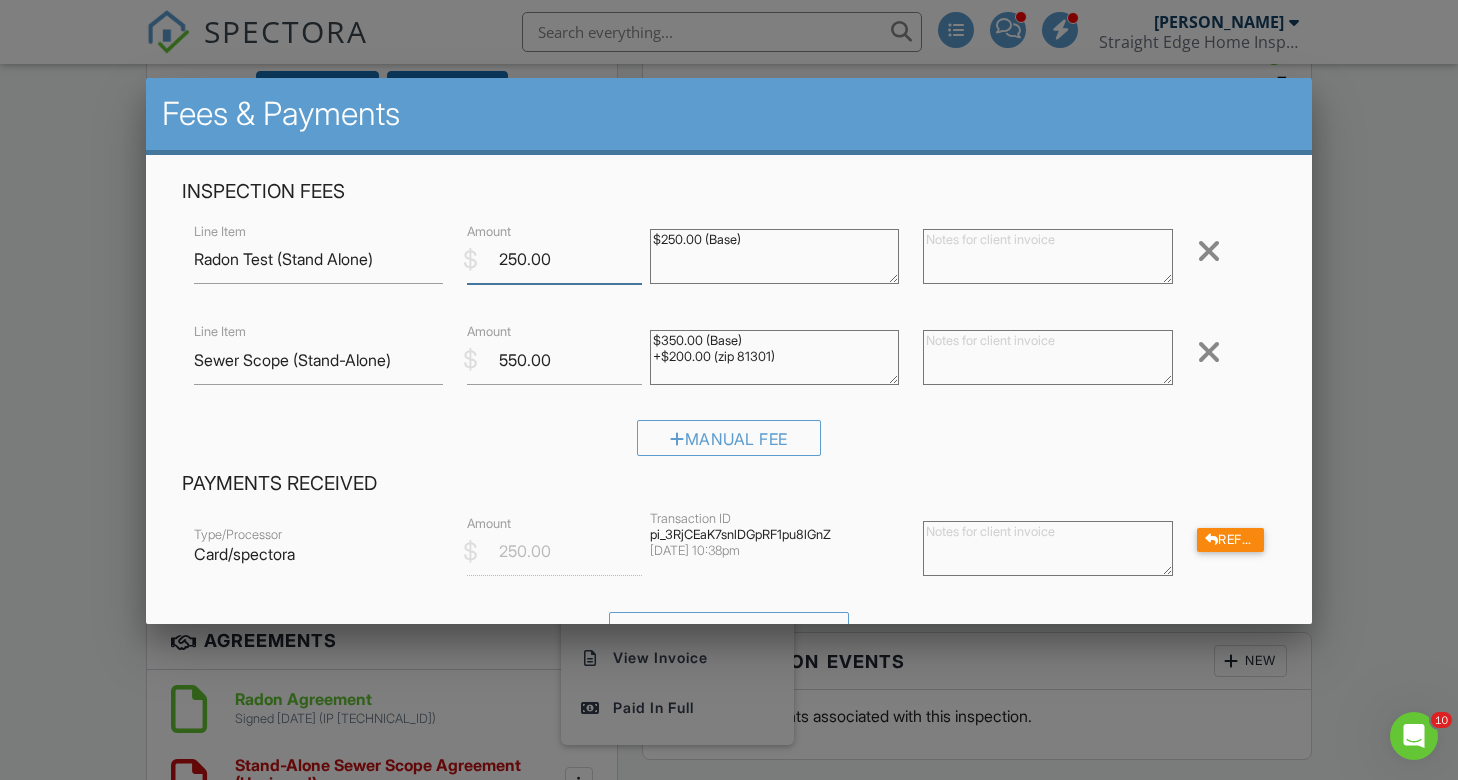 click on "250.00" at bounding box center (554, 259) 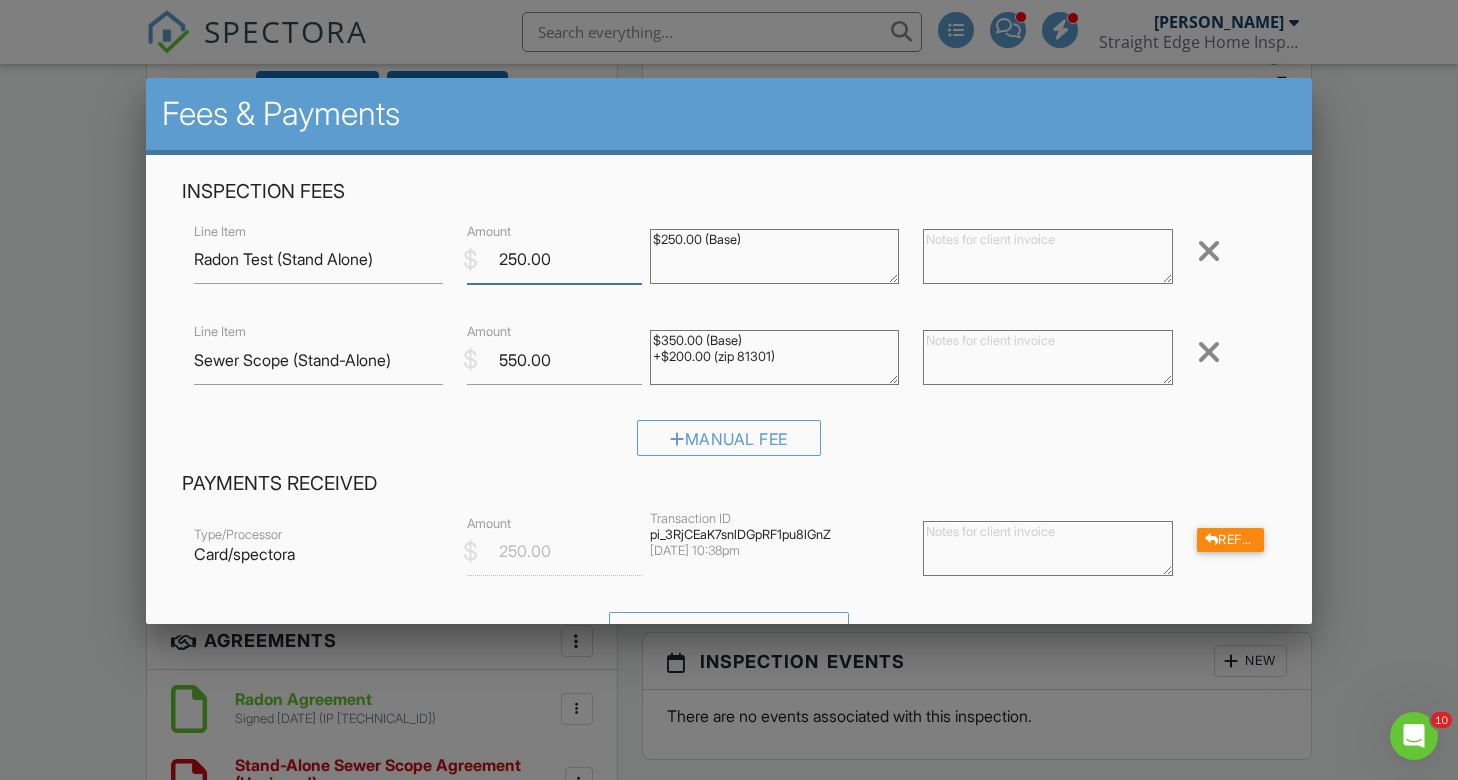 drag, startPoint x: 528, startPoint y: 258, endPoint x: 483, endPoint y: 260, distance: 45.044422 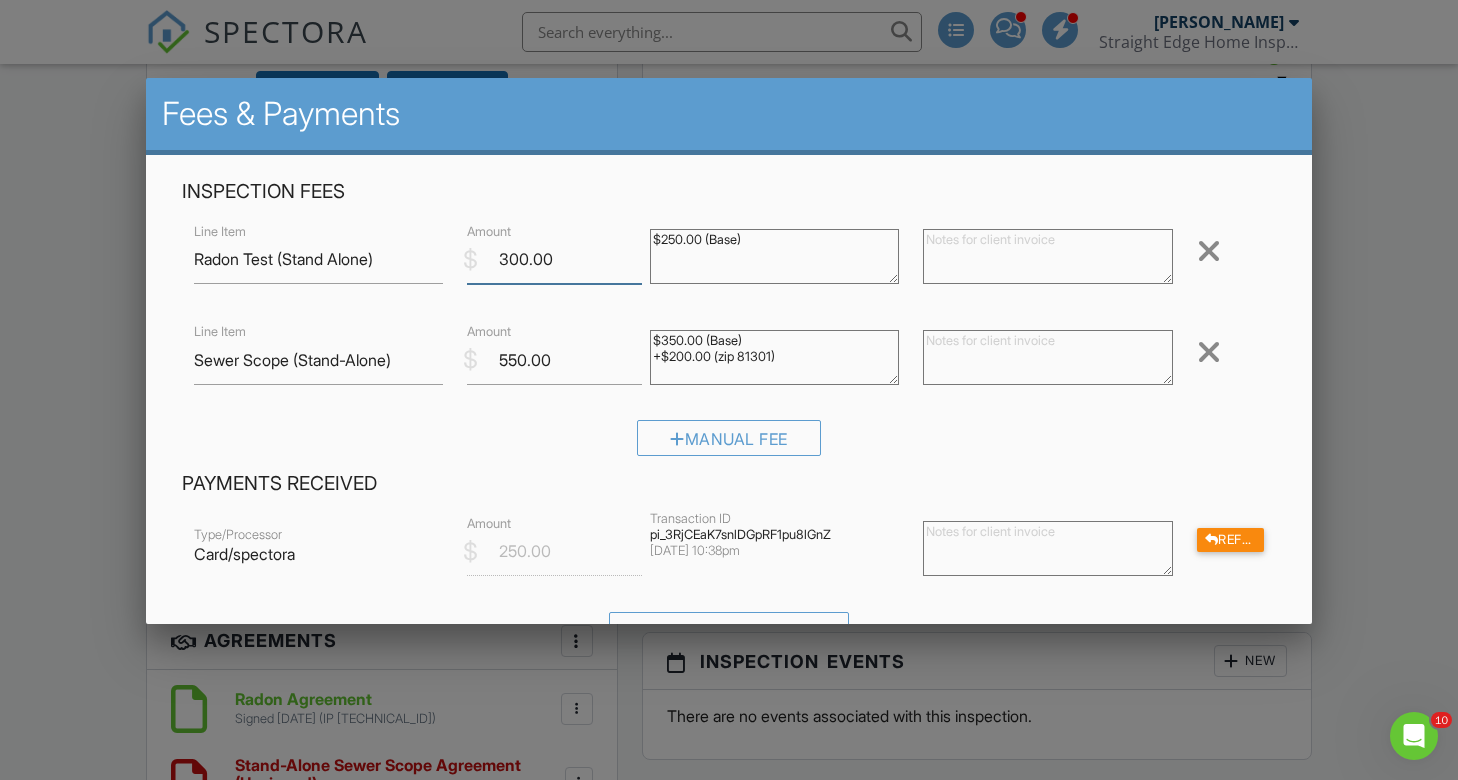 type on "300.00" 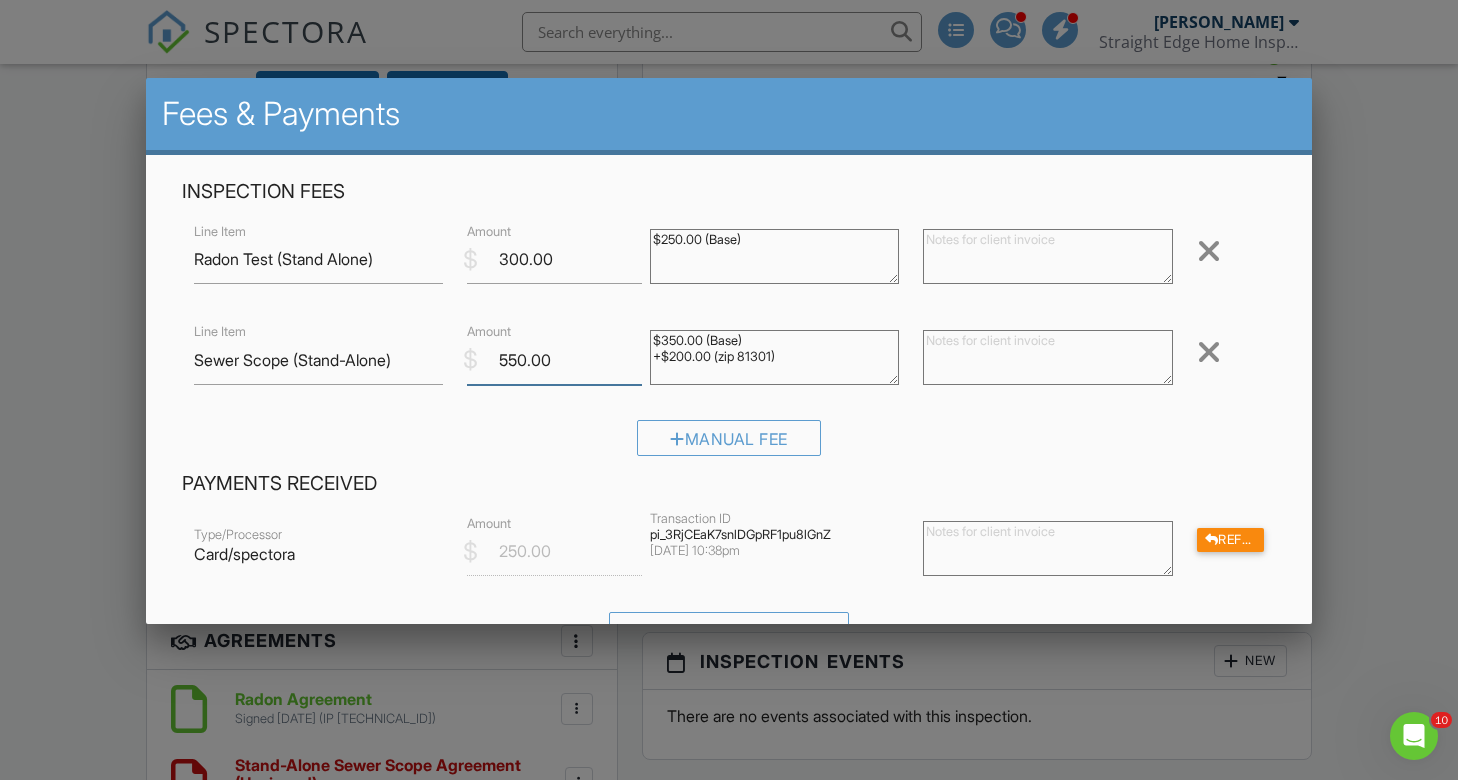 drag, startPoint x: 528, startPoint y: 359, endPoint x: 491, endPoint y: 361, distance: 37.054016 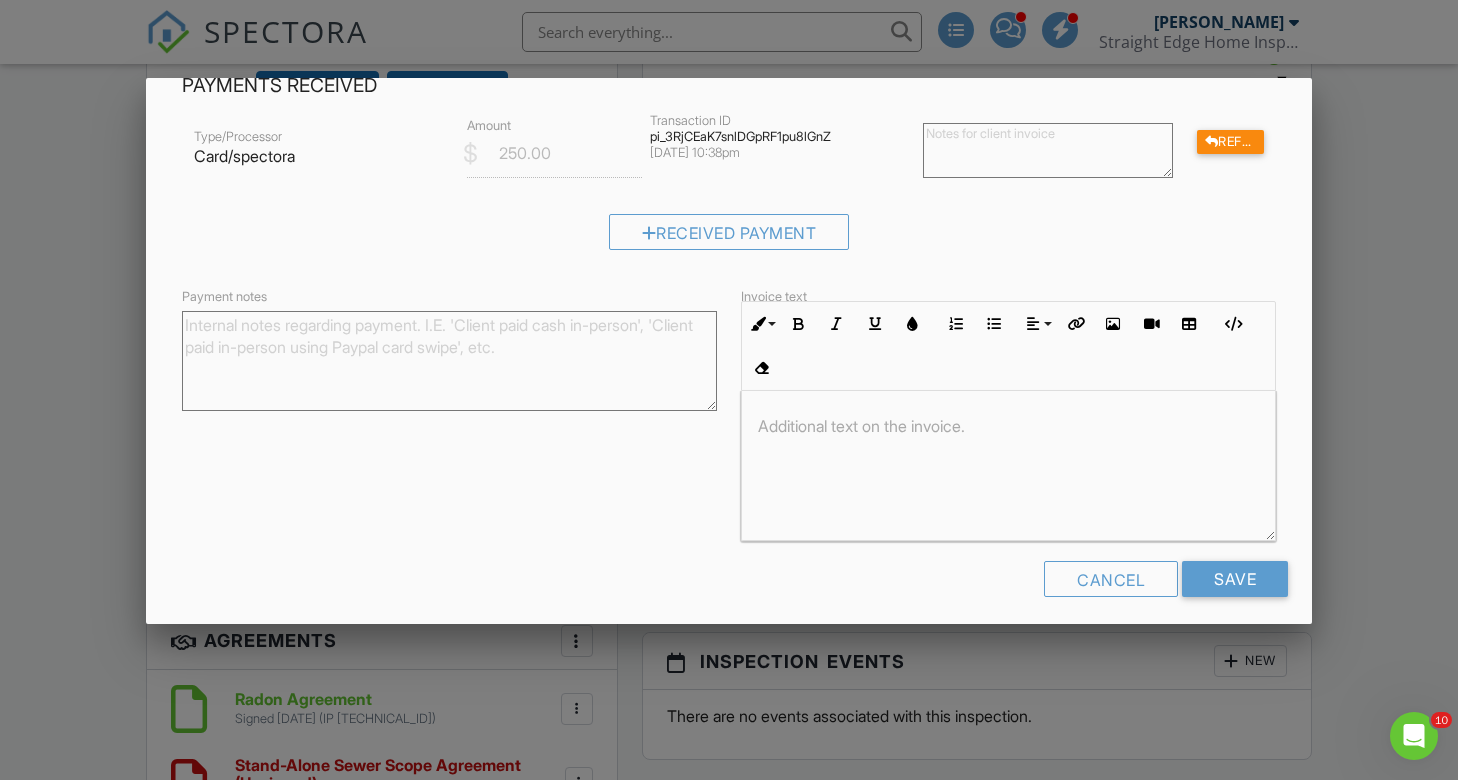 scroll, scrollTop: 411, scrollLeft: 0, axis: vertical 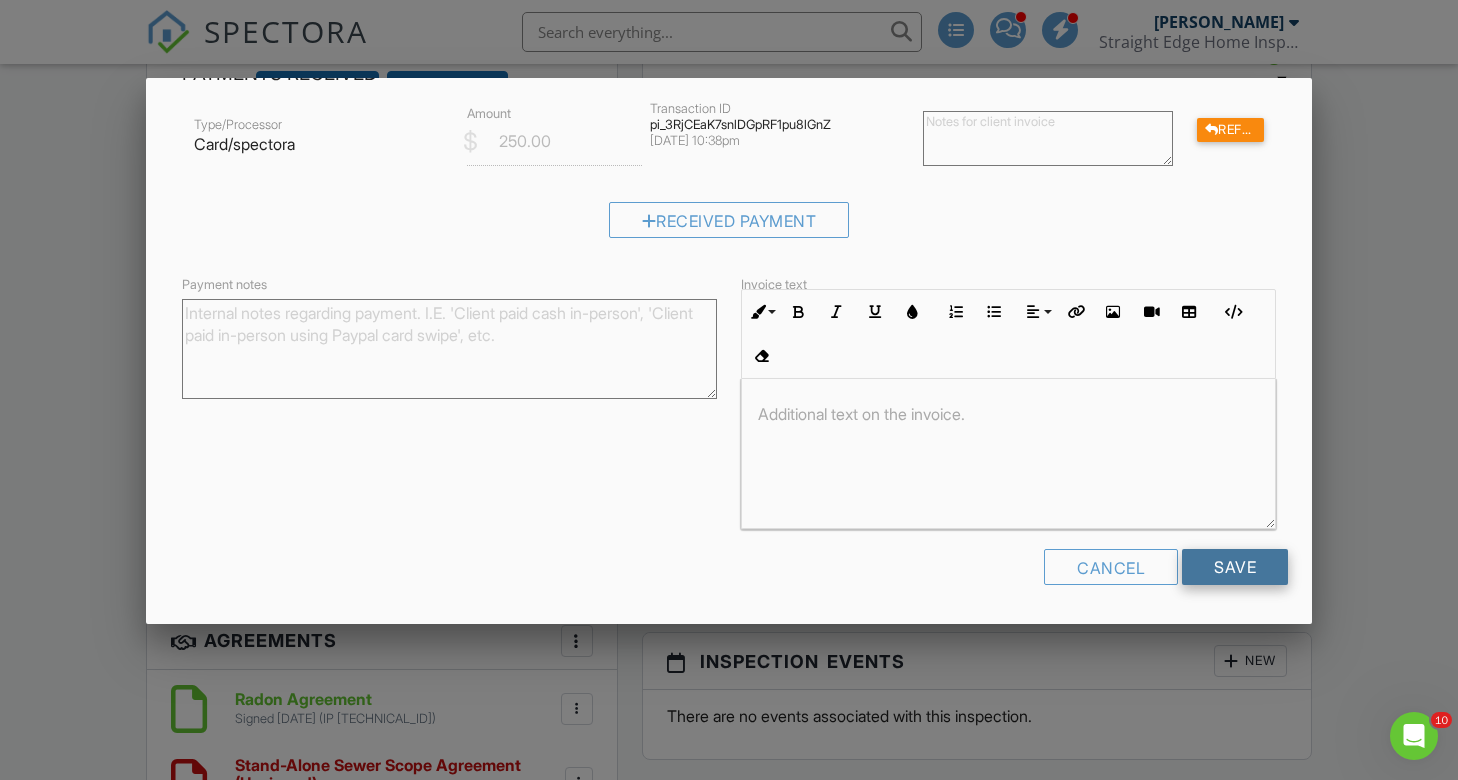type on "275.00" 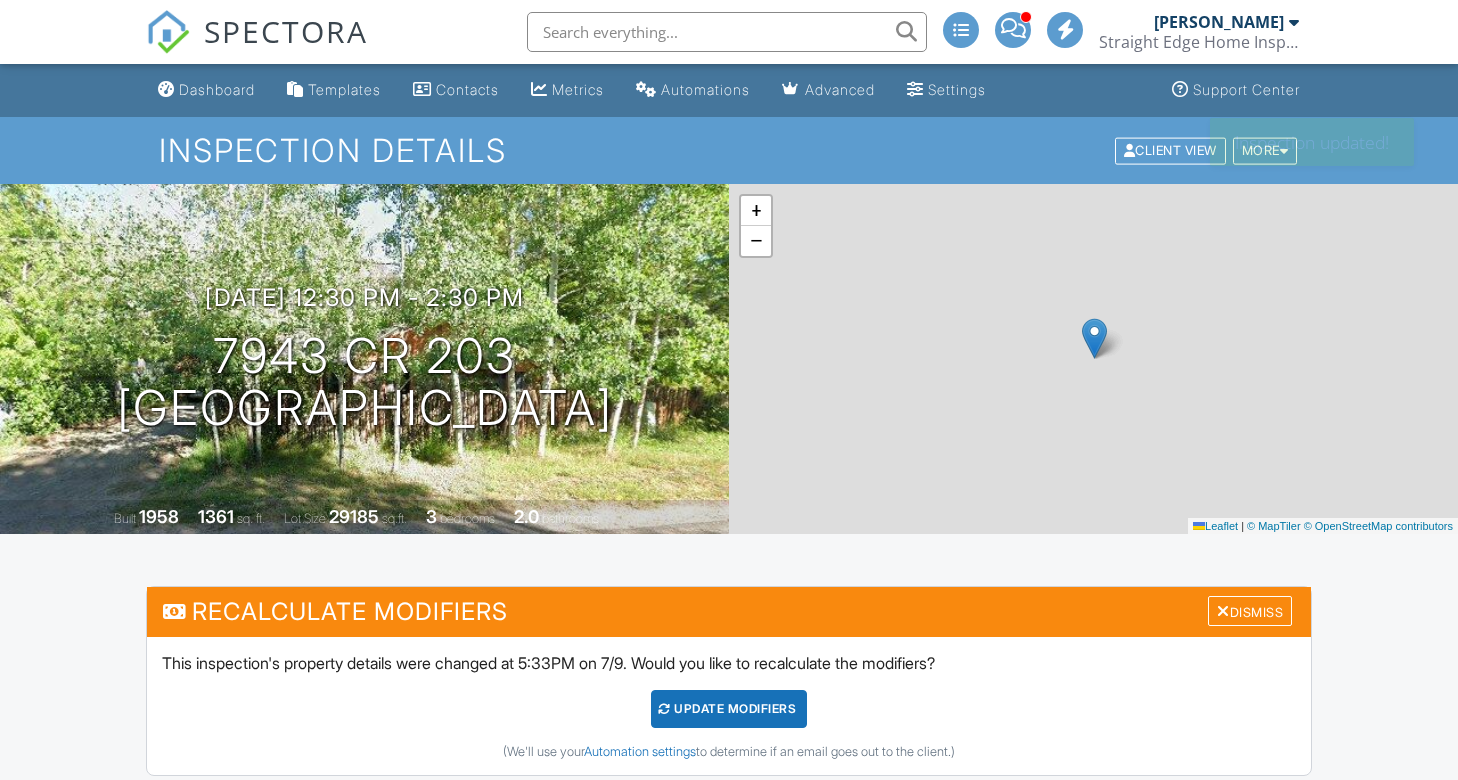 scroll, scrollTop: 0, scrollLeft: 0, axis: both 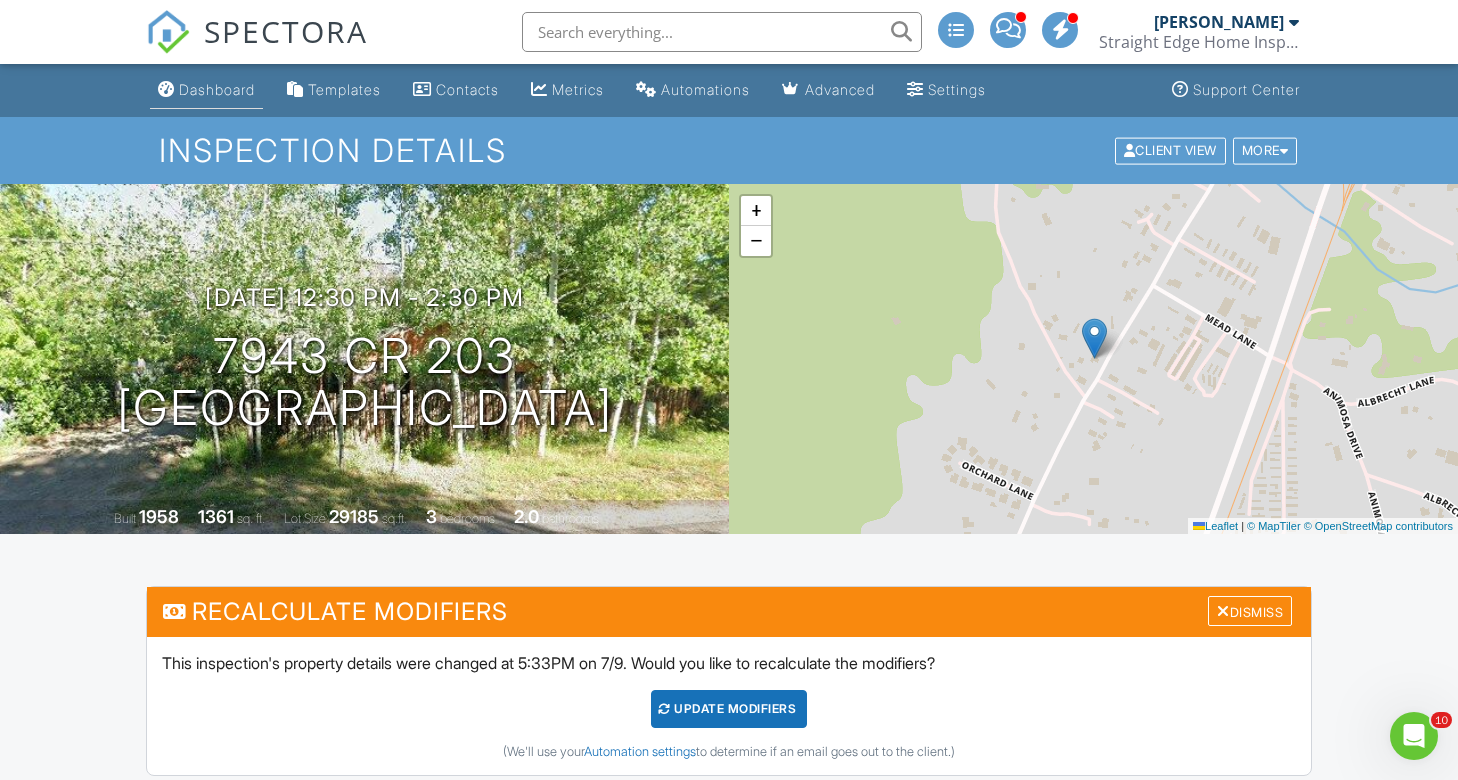 click on "Dashboard" at bounding box center (217, 89) 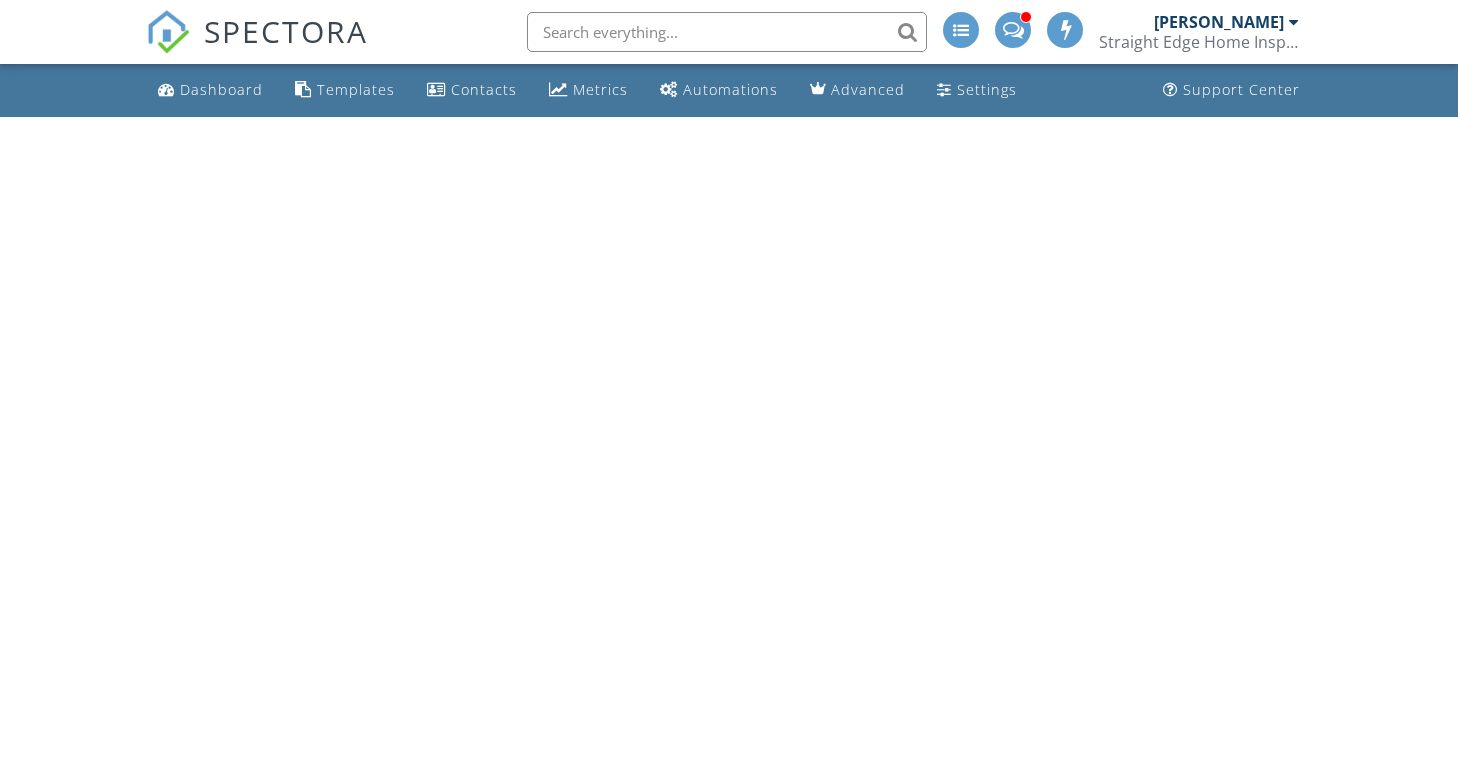 scroll, scrollTop: 0, scrollLeft: 0, axis: both 